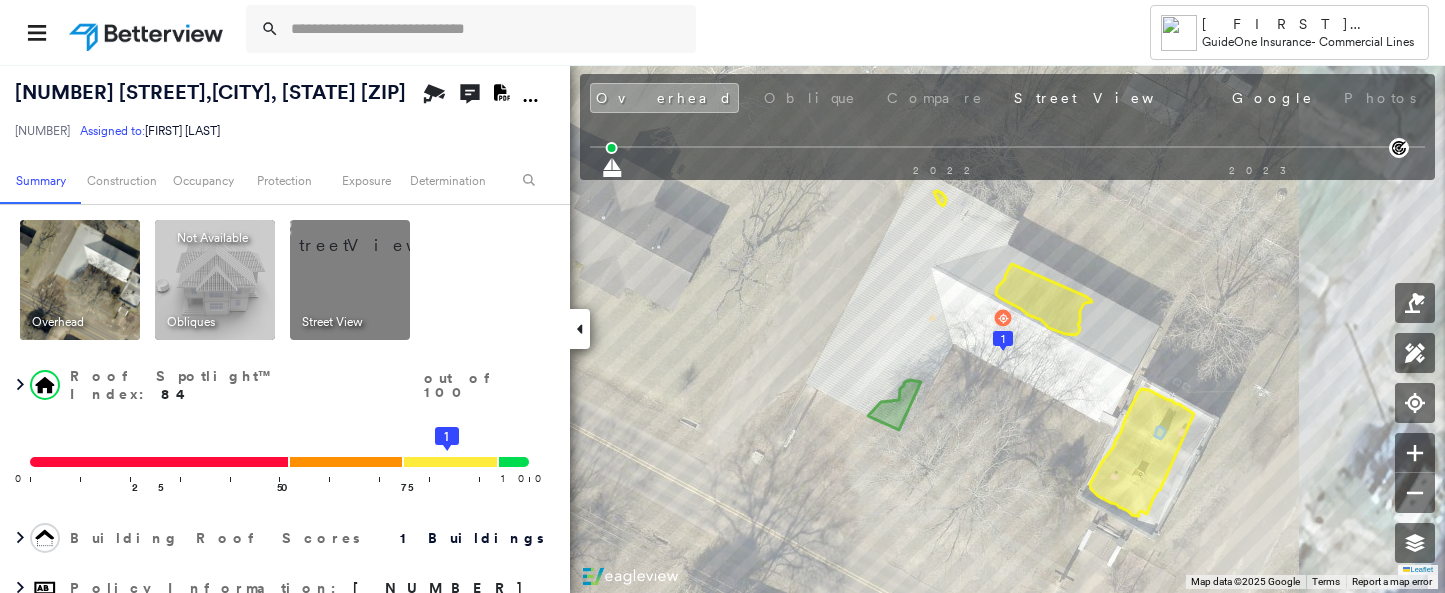 scroll, scrollTop: 0, scrollLeft: 0, axis: both 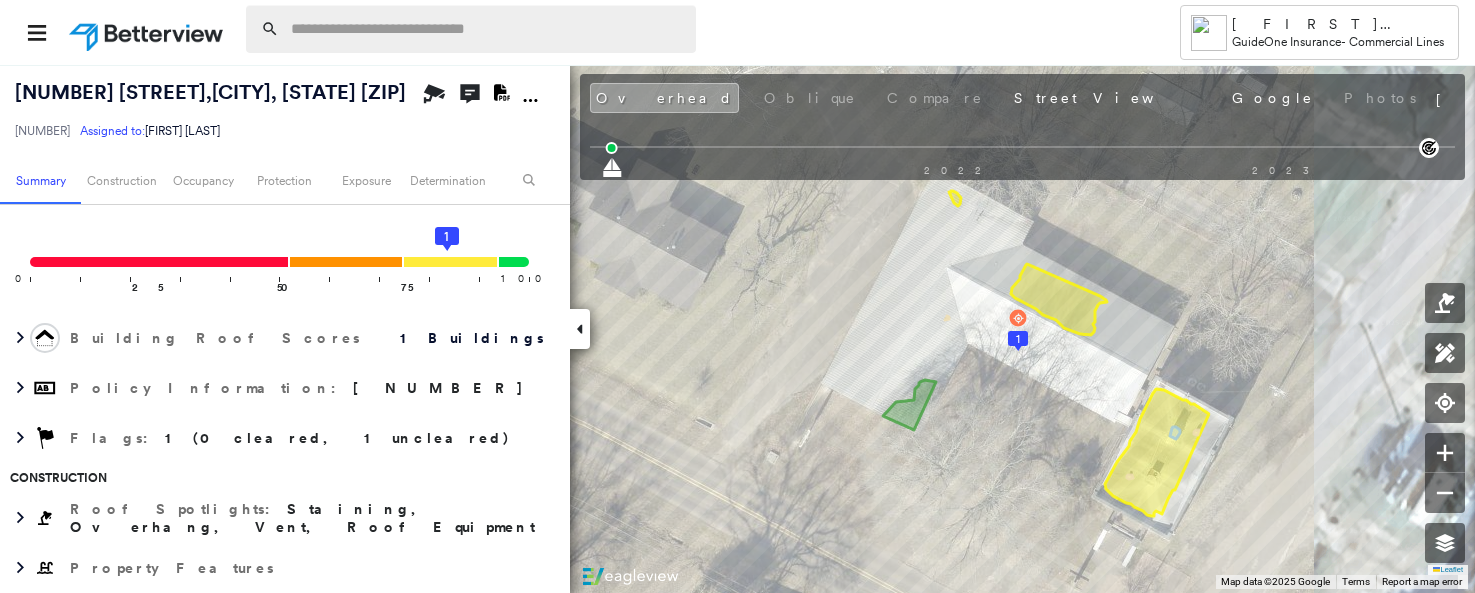 click at bounding box center [487, 29] 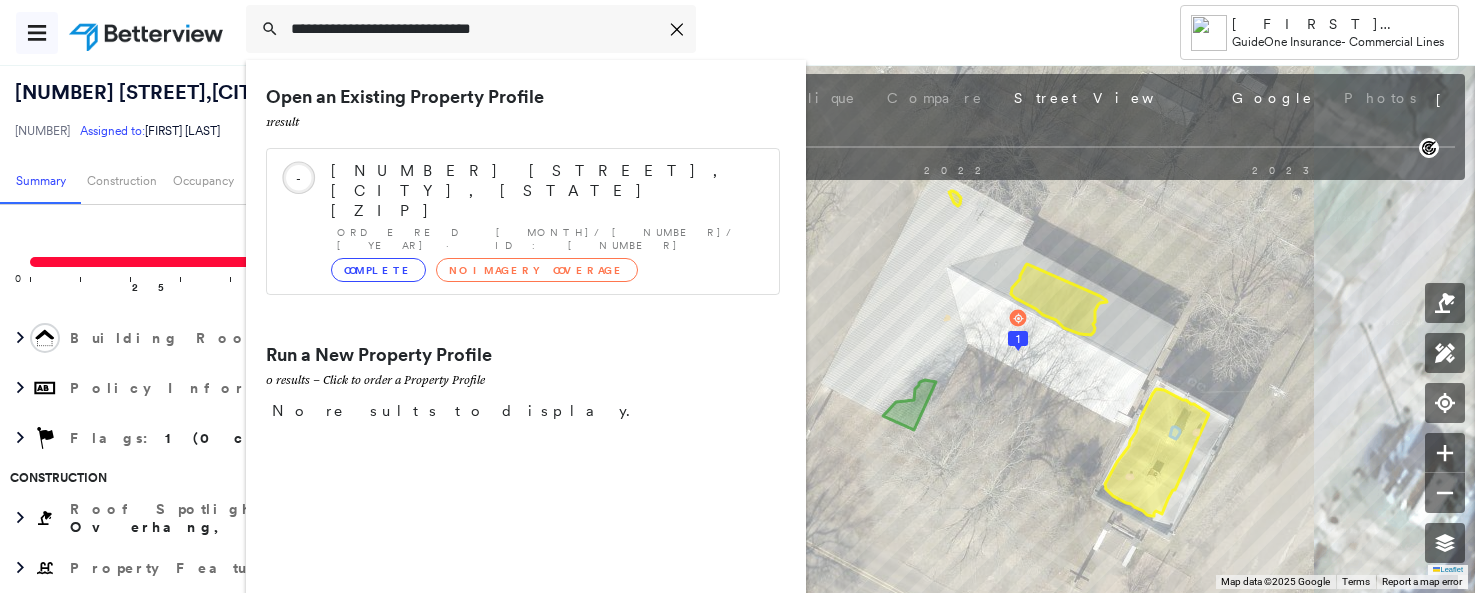 type on "**********" 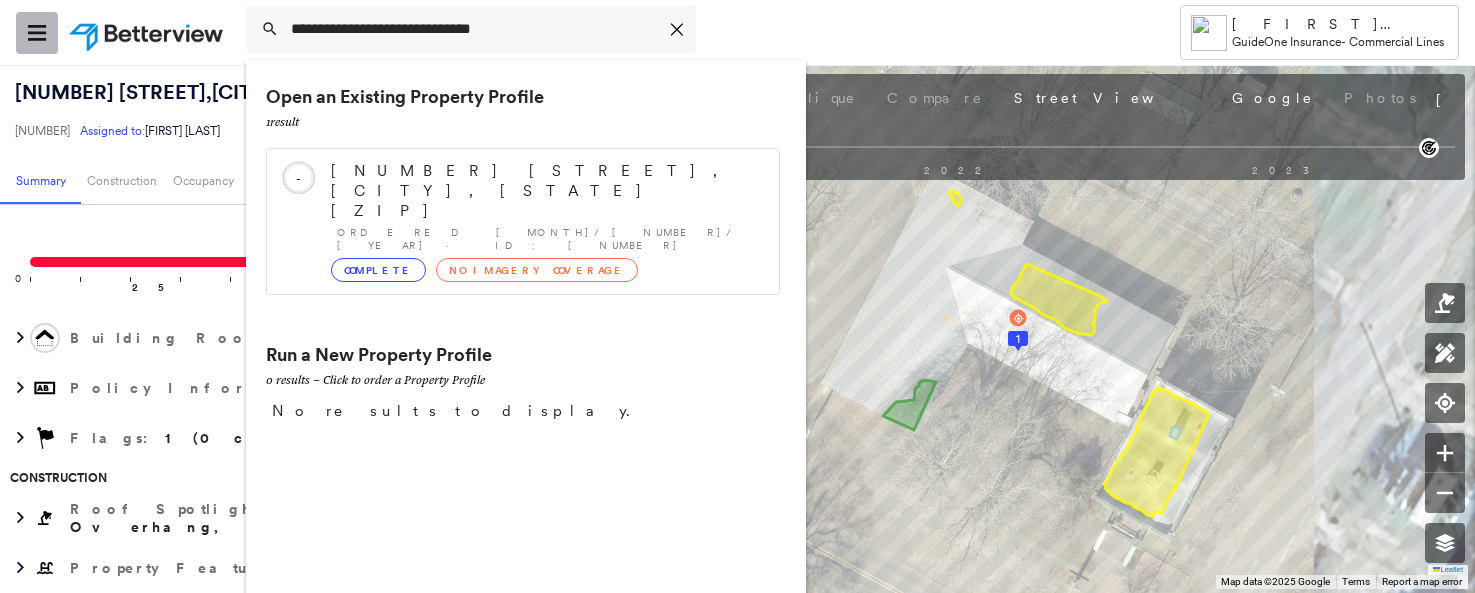 click 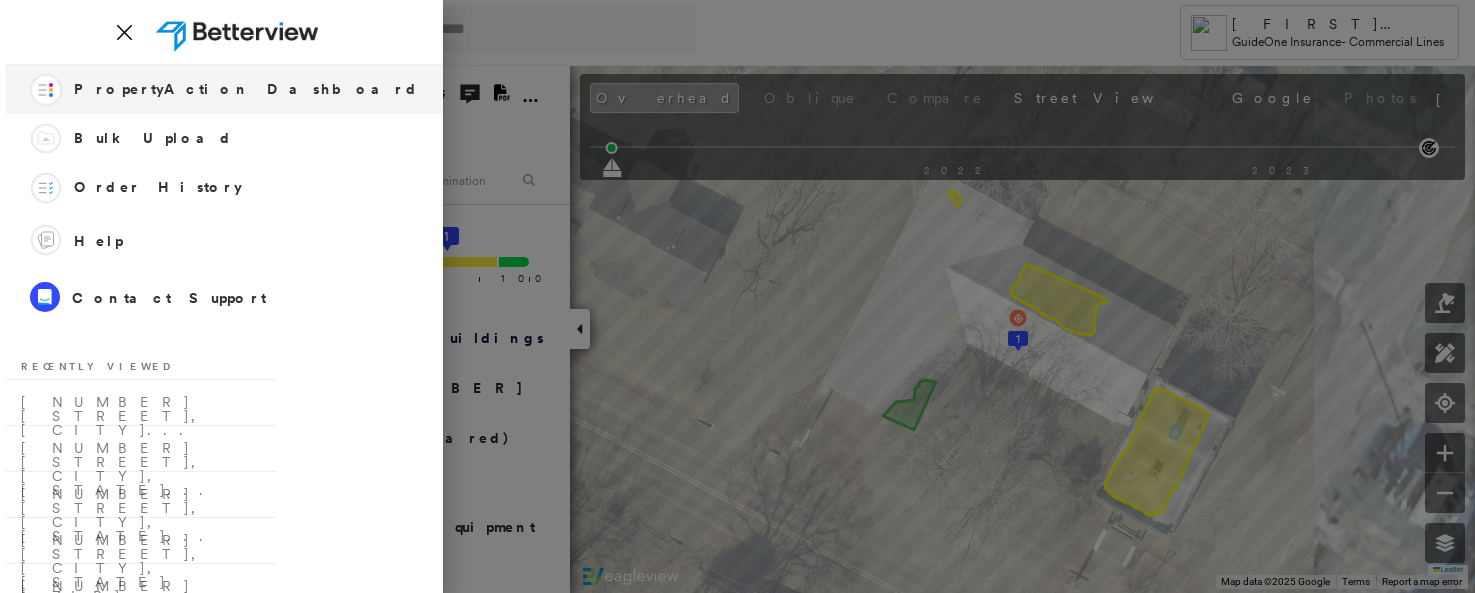 click on "PropertyAction Dashboard" at bounding box center (246, 89) 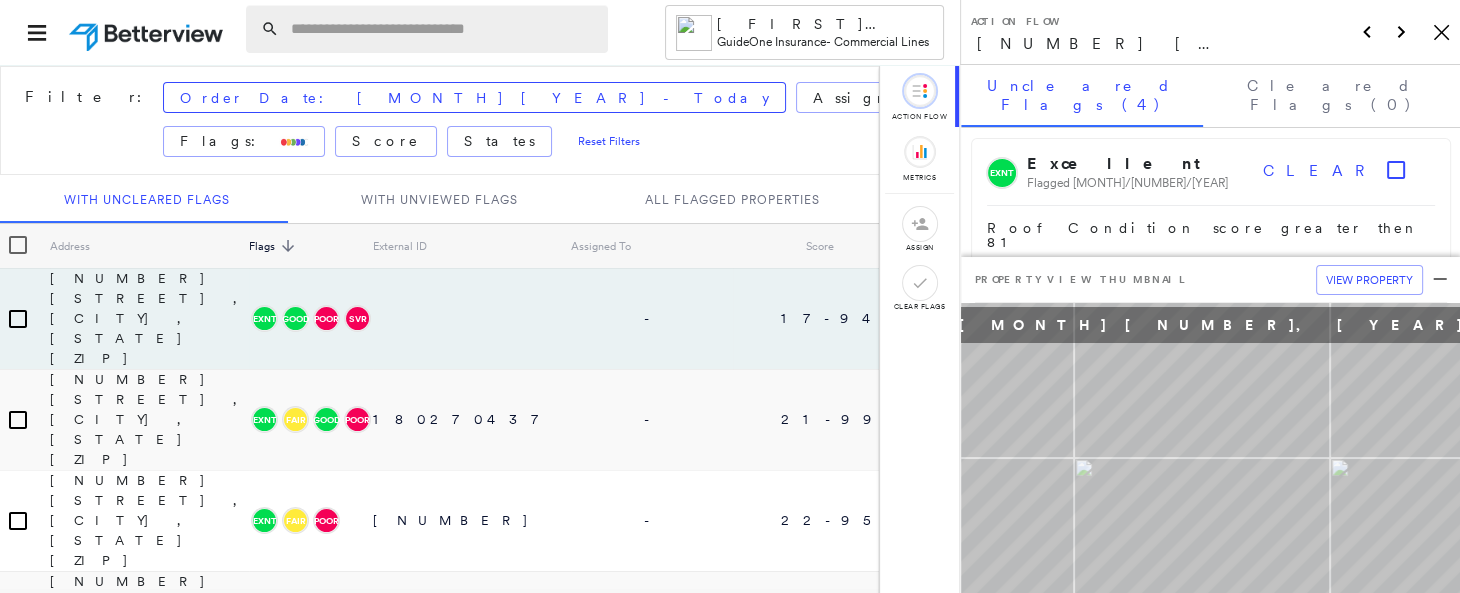 click at bounding box center [443, 29] 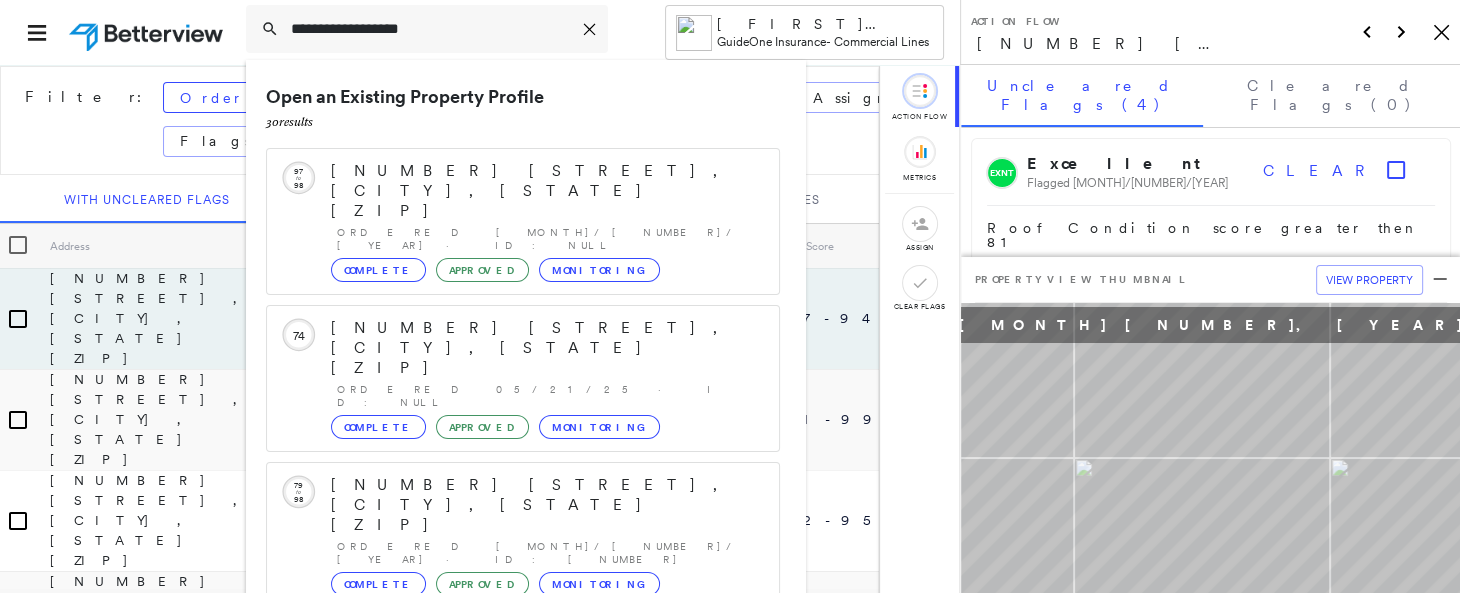 scroll, scrollTop: 209, scrollLeft: 0, axis: vertical 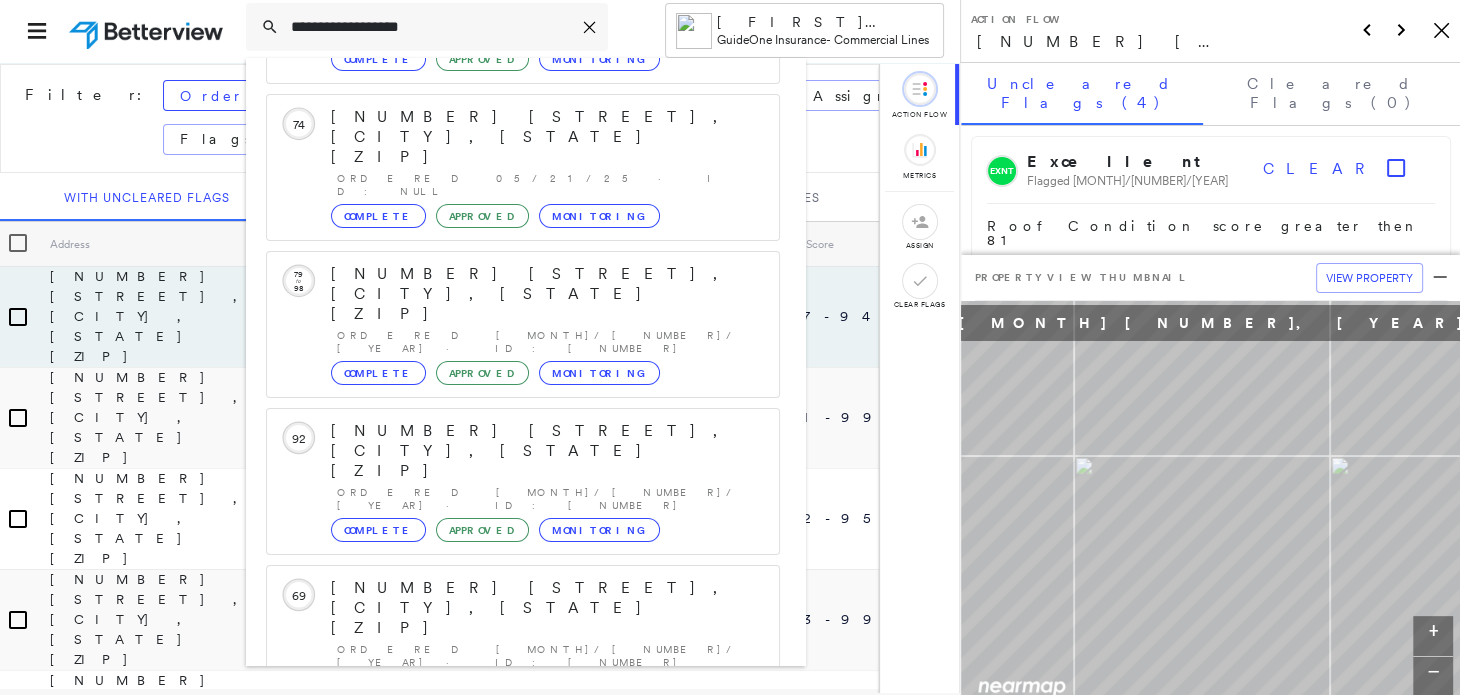 type on "**********" 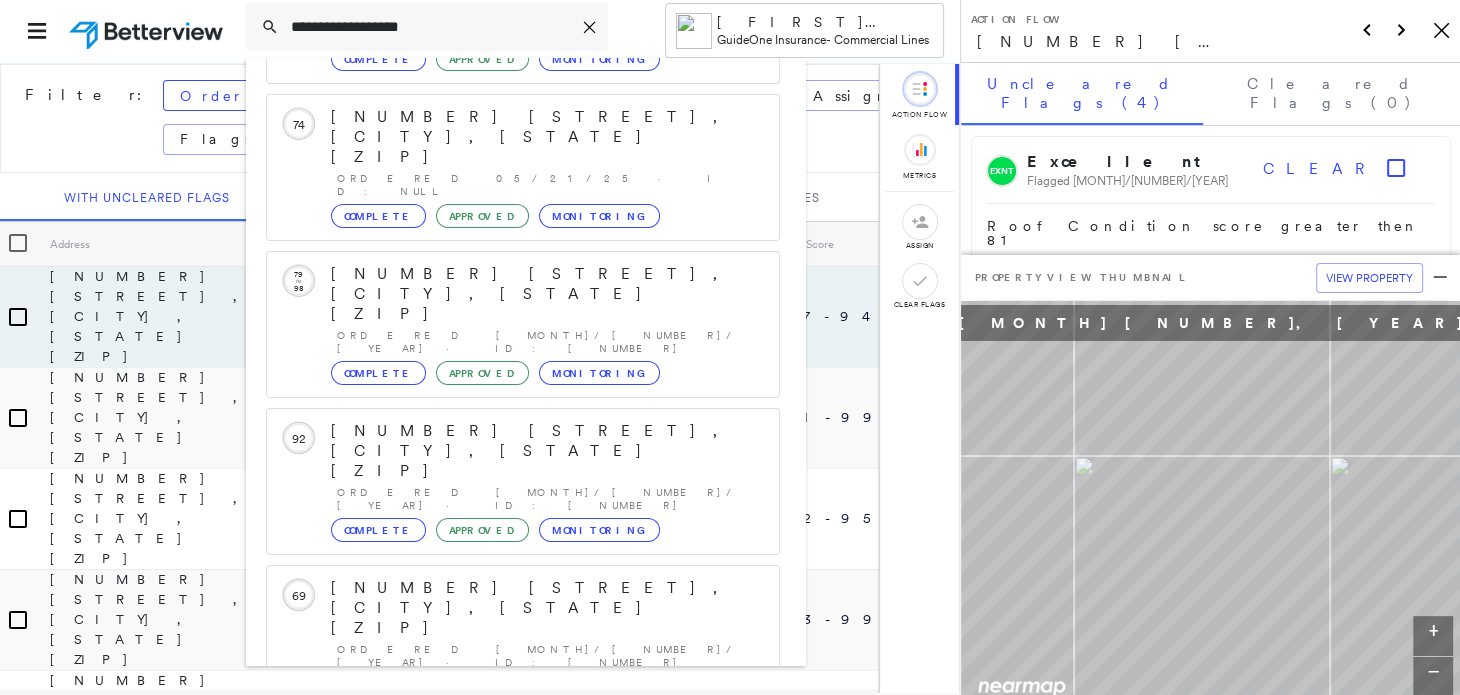click on "[NUMBER] [STREET], [CITY], [STATE] [ZIP]" at bounding box center (501, 900) 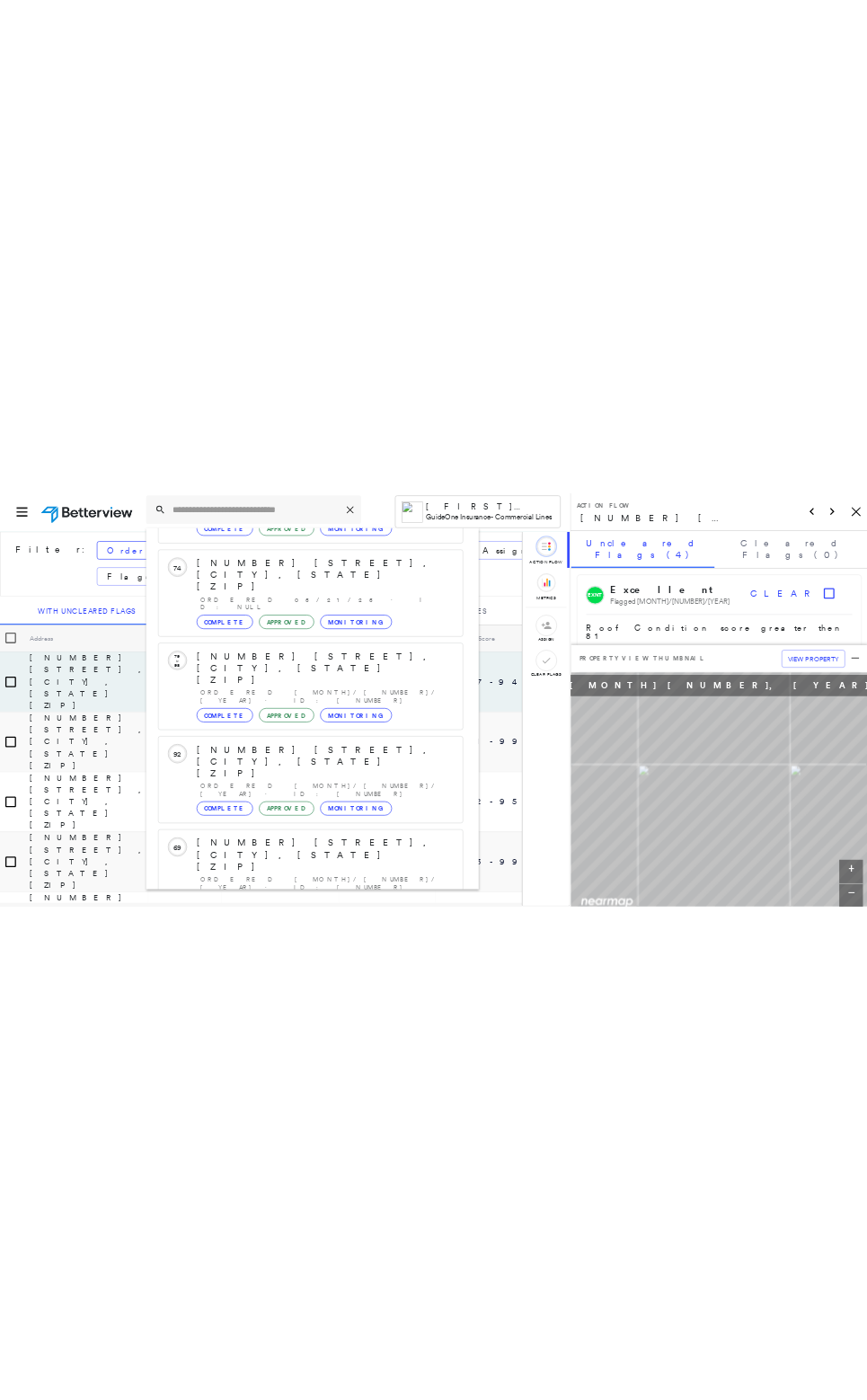 scroll, scrollTop: 0, scrollLeft: 0, axis: both 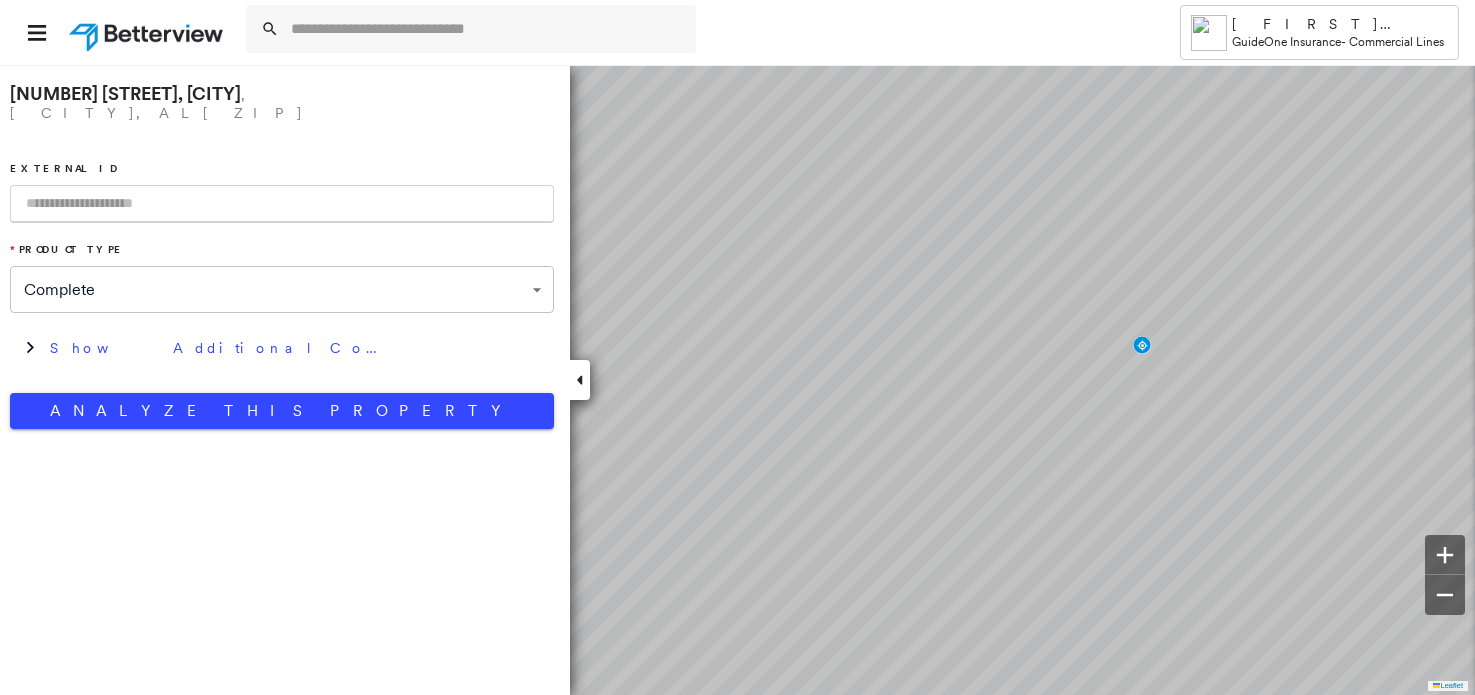 click at bounding box center [282, 204] 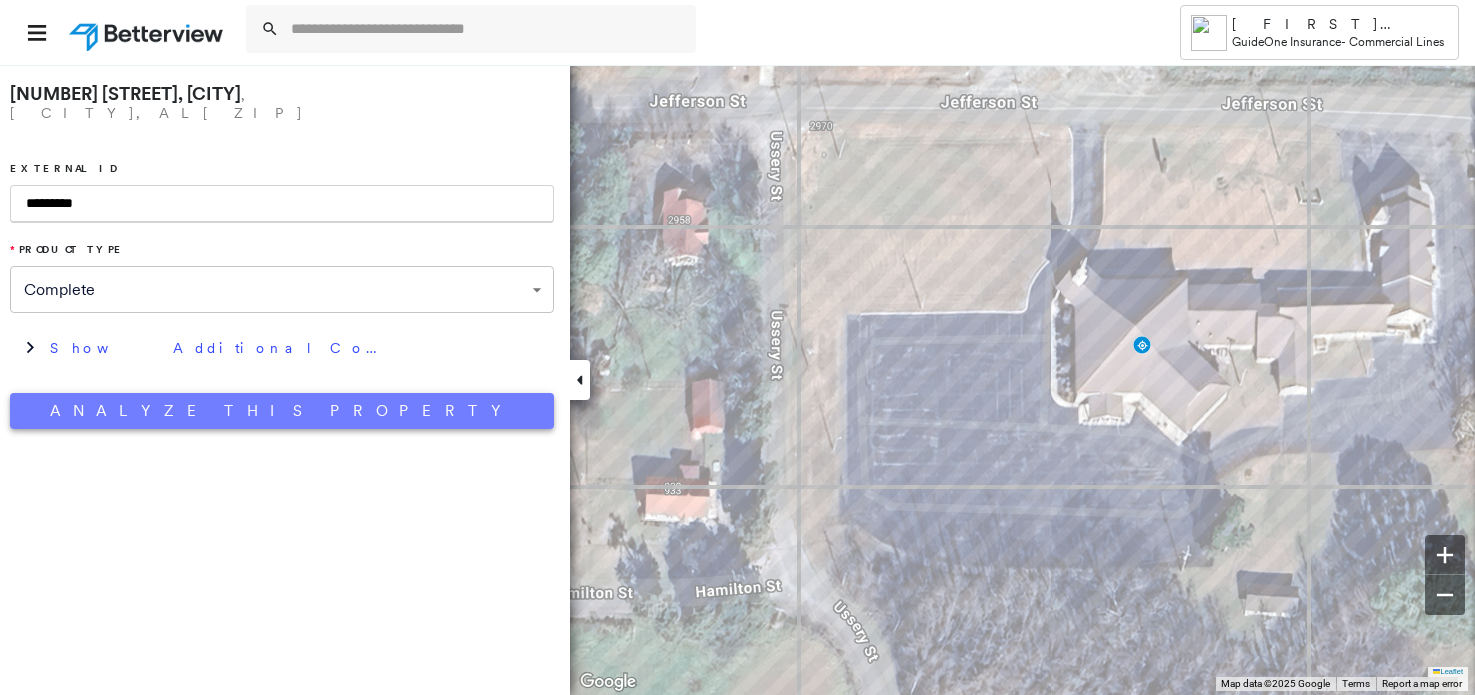 type on "*********" 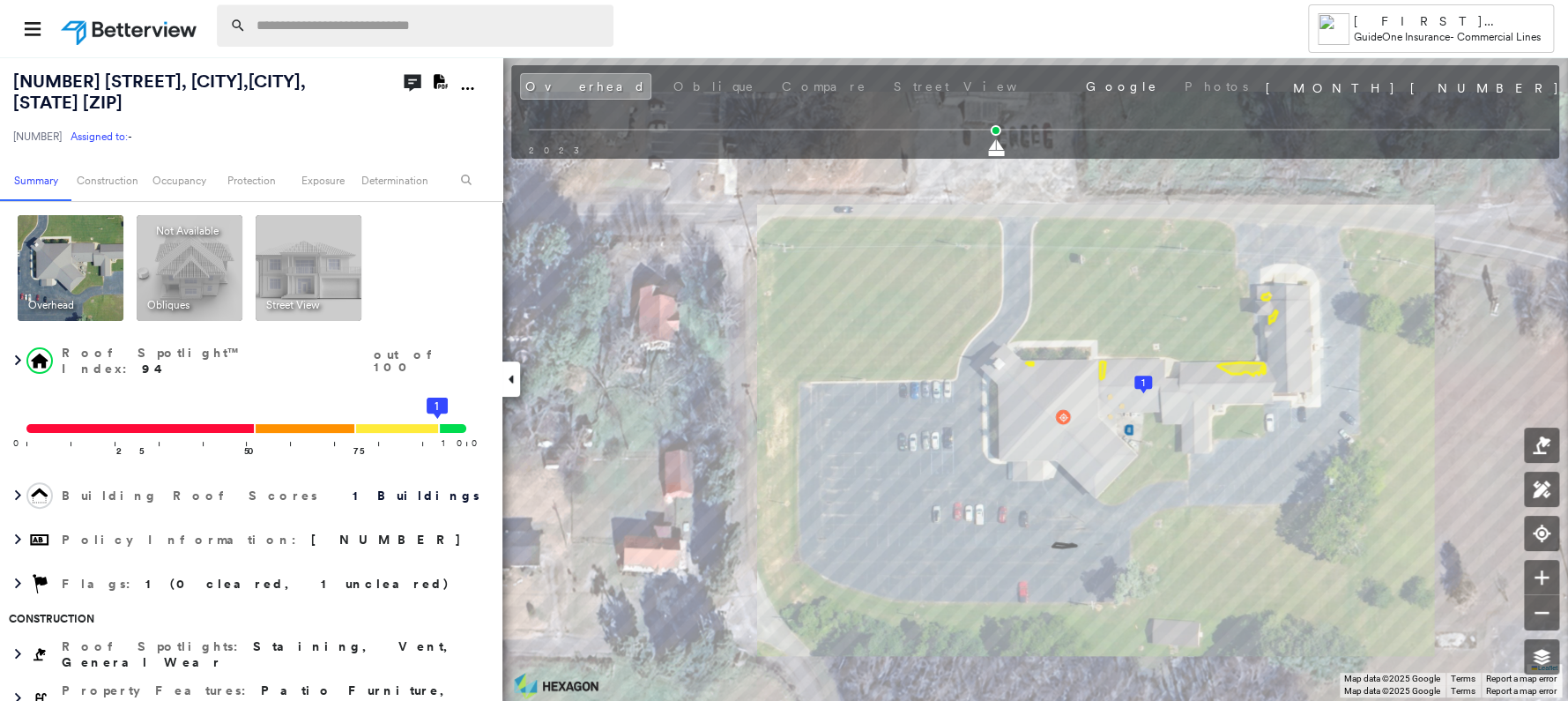 click at bounding box center (429, 26) 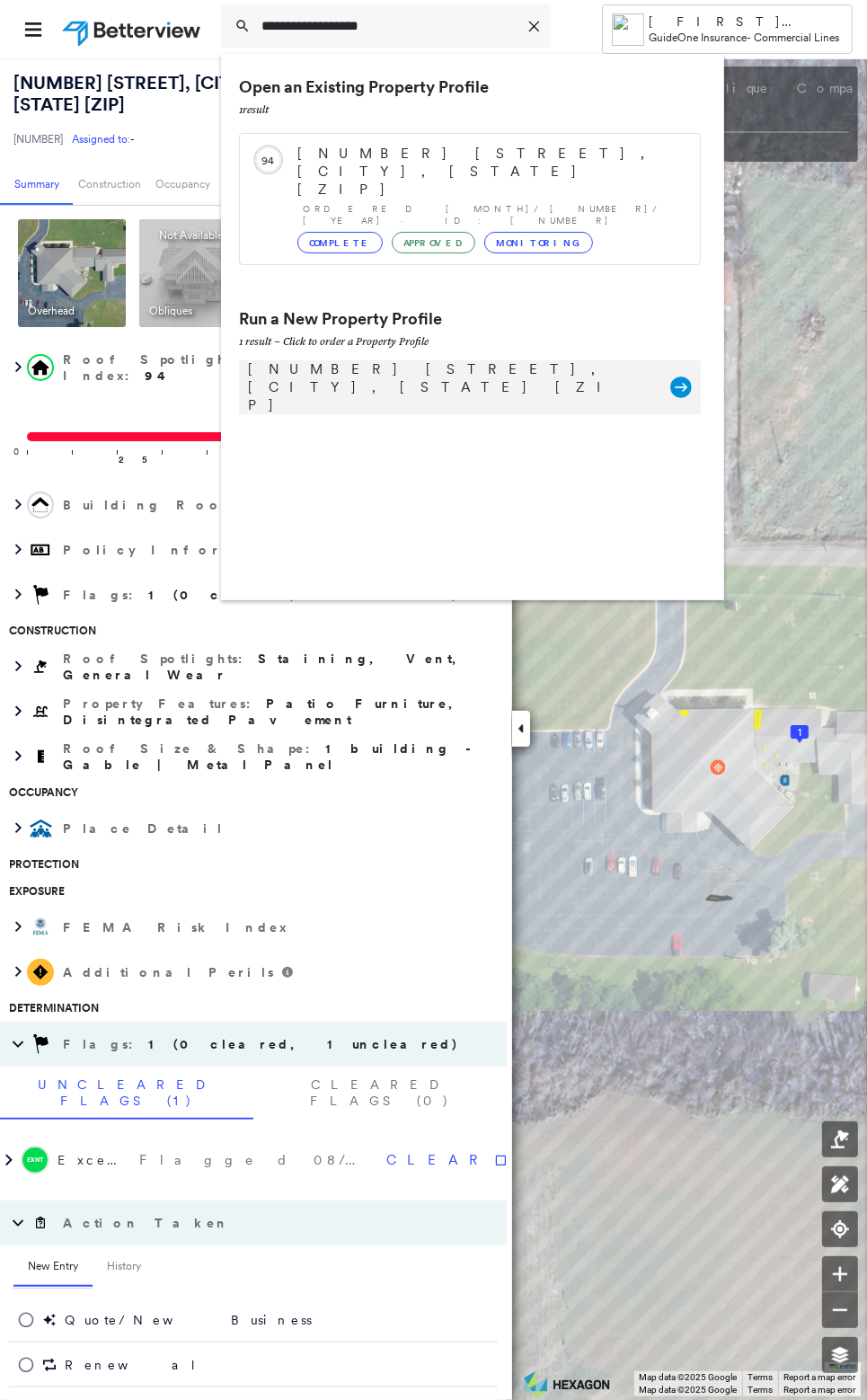 type on "**********" 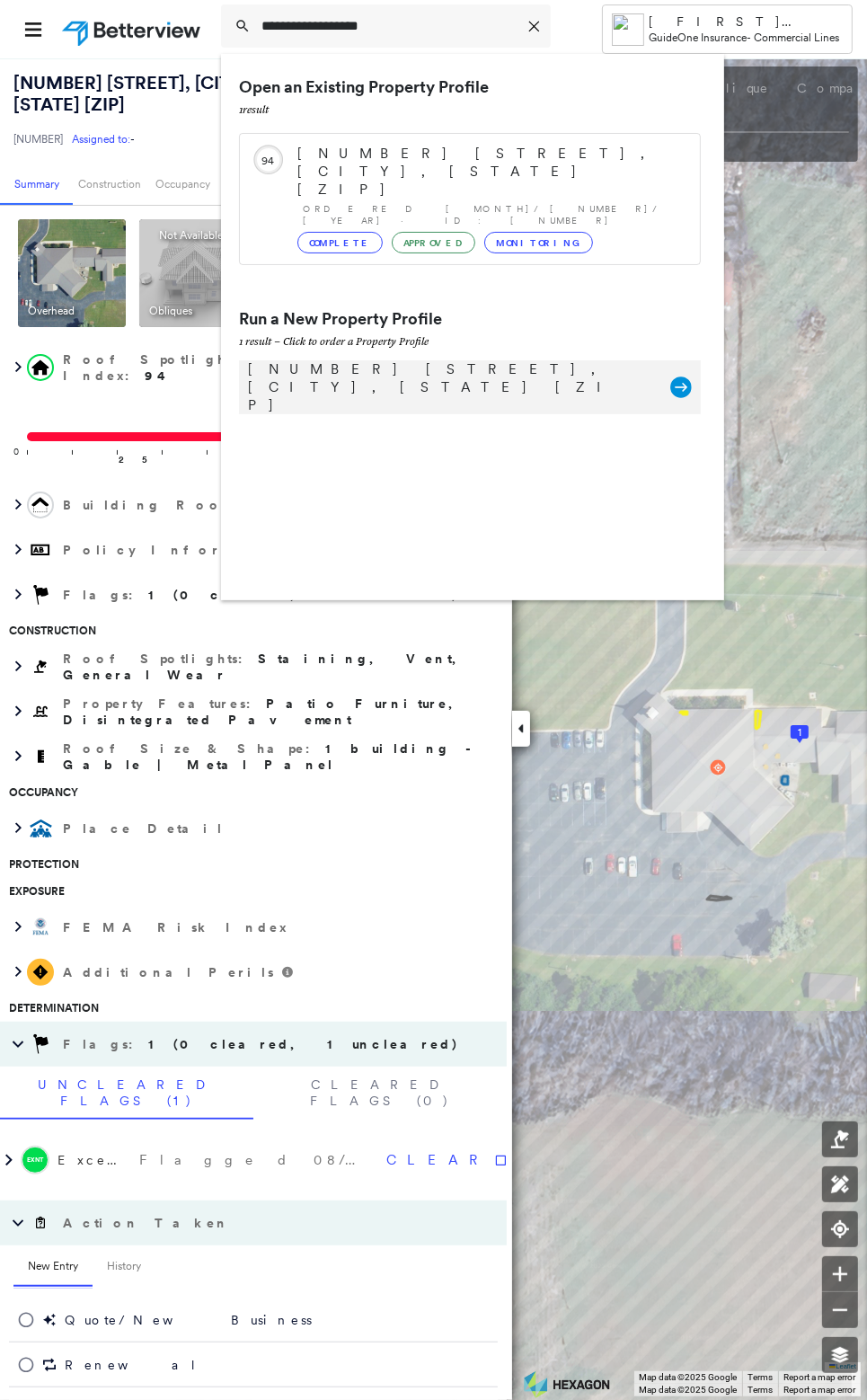 click on "[NUMBER] [STREET], [CITY], [STATE] [ZIP]" at bounding box center [450, 387] 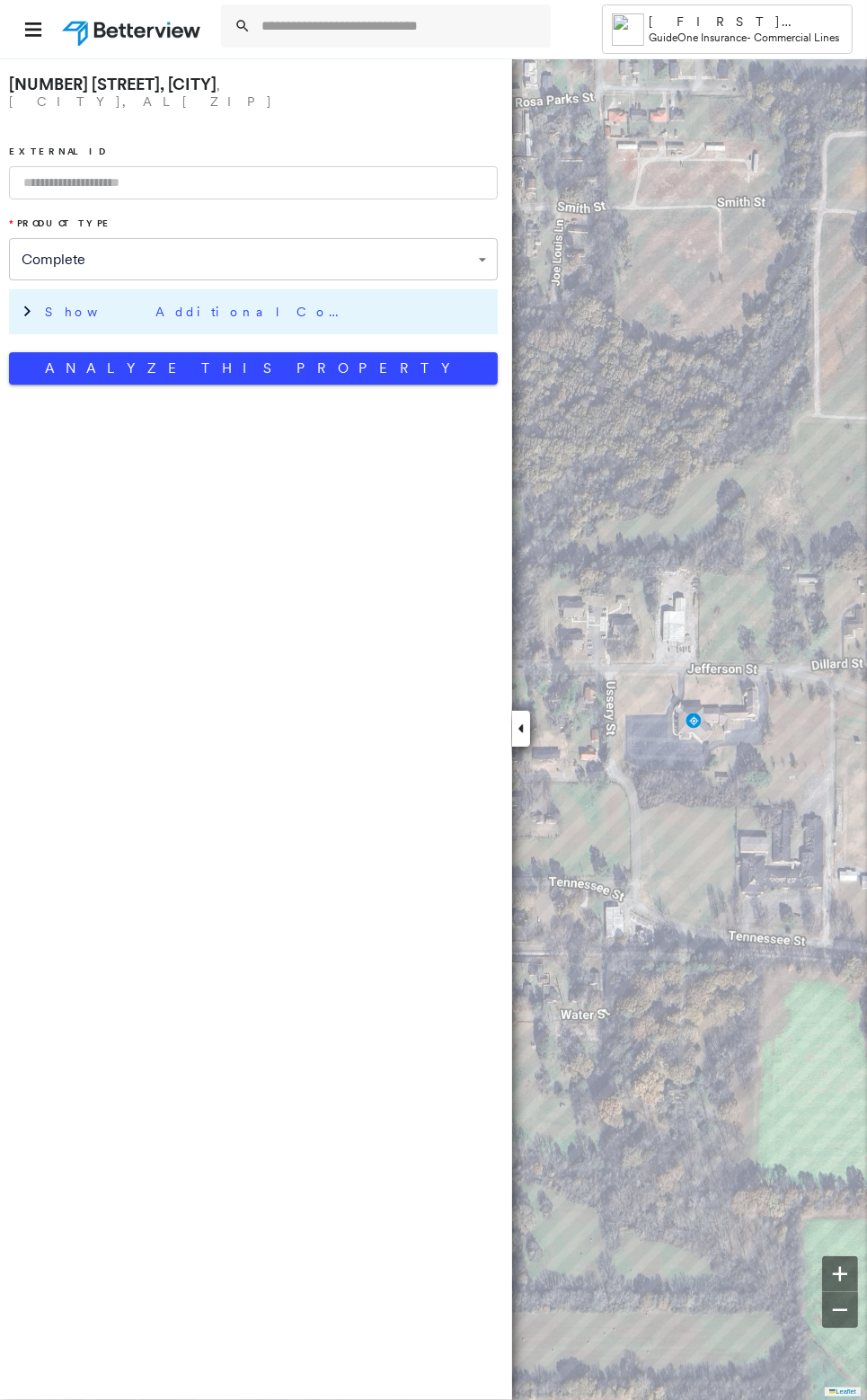click on "Show Additional Company Data" at bounding box center (198, 312) 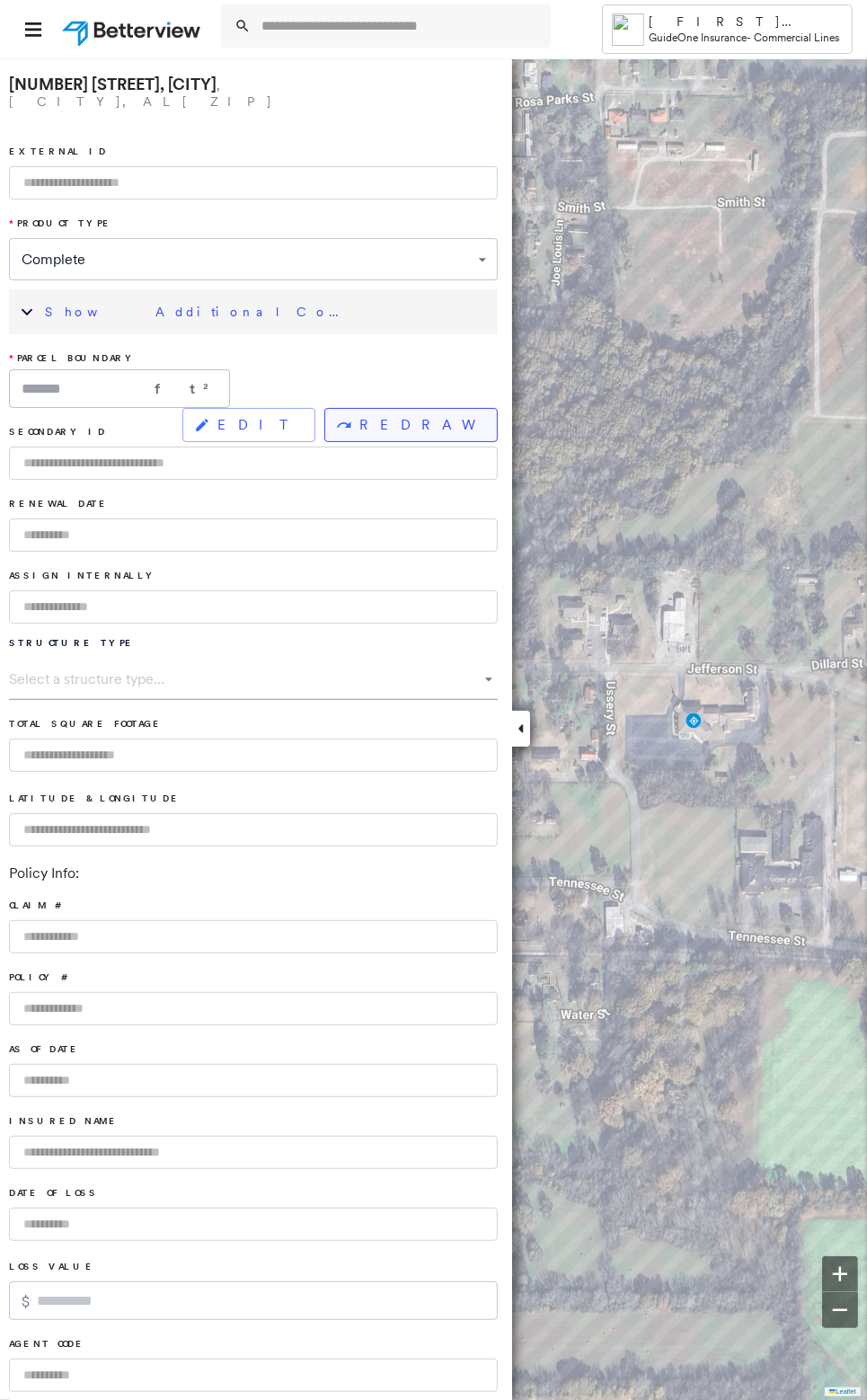 click on "REDRAW" at bounding box center (420, 425) 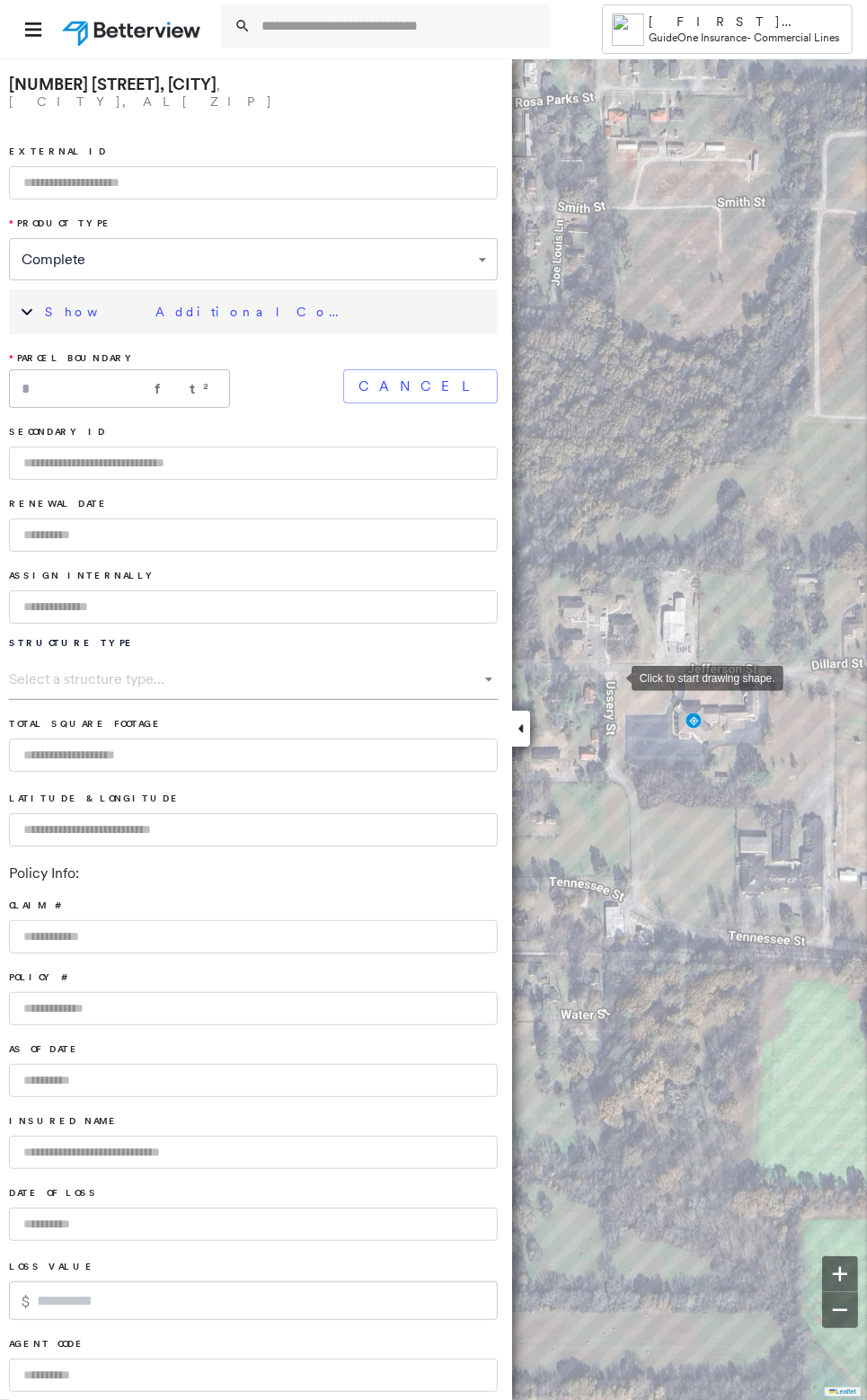 click at bounding box center [614, 677] 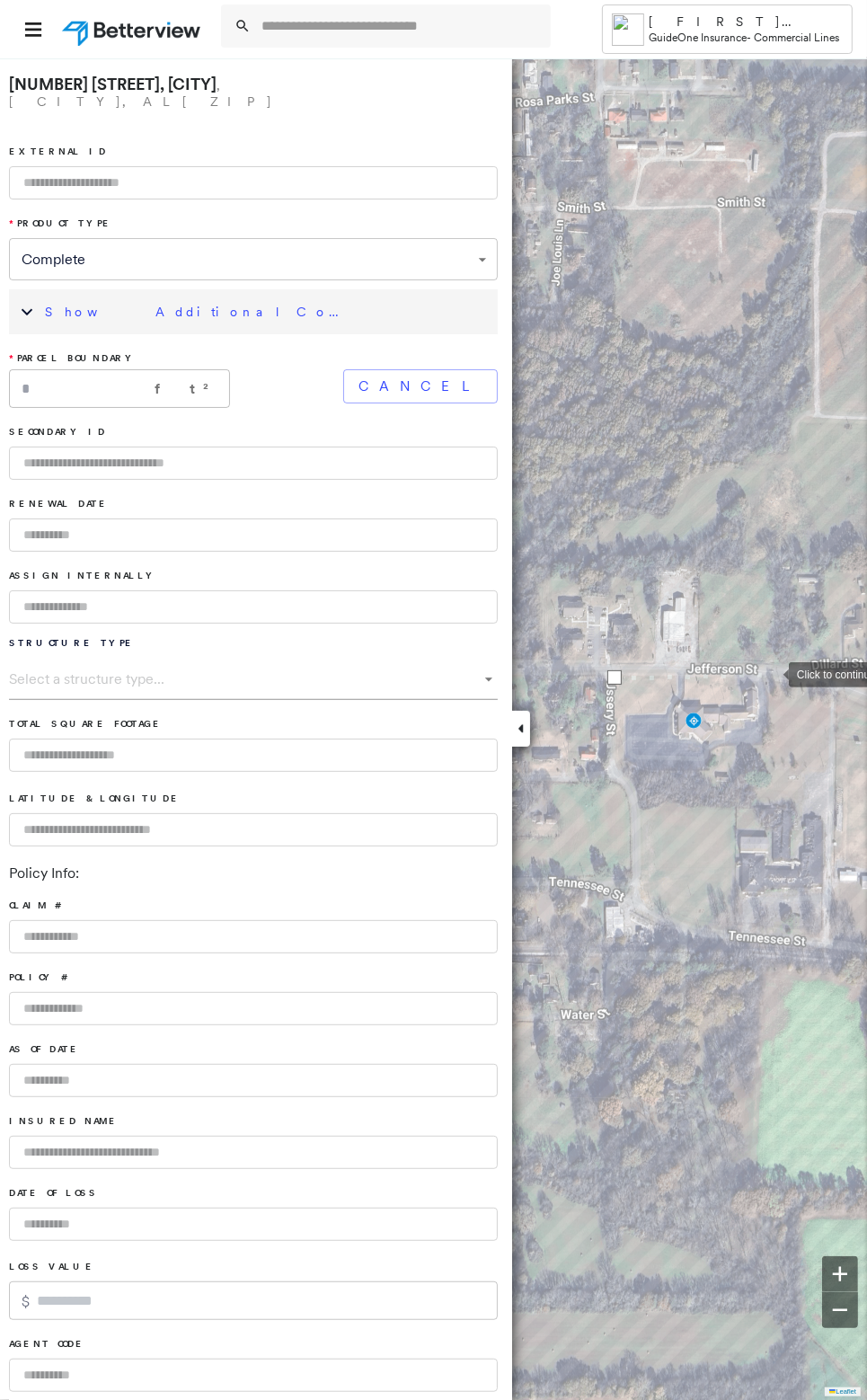 click at bounding box center [771, 673] 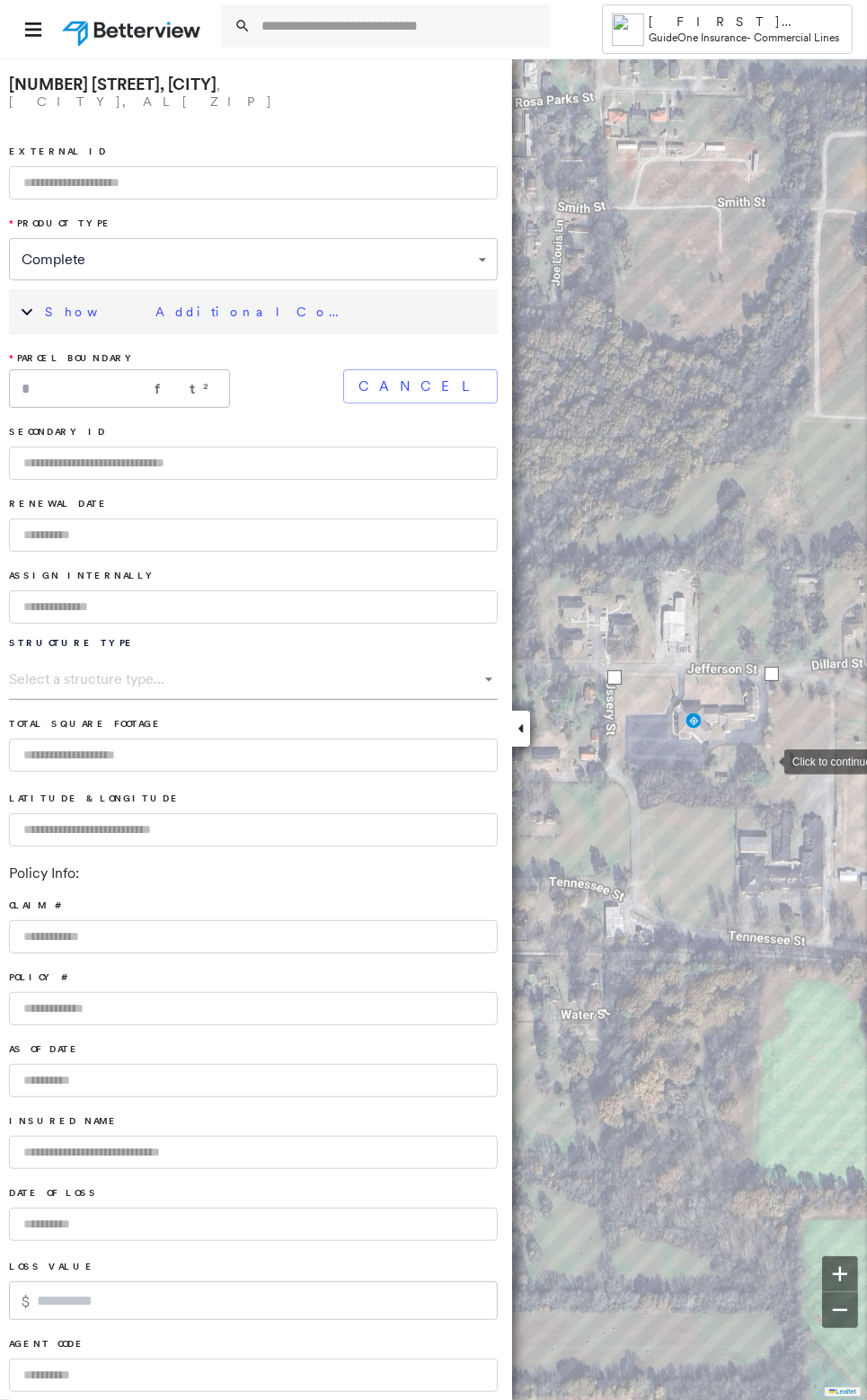 click at bounding box center (766, 760) 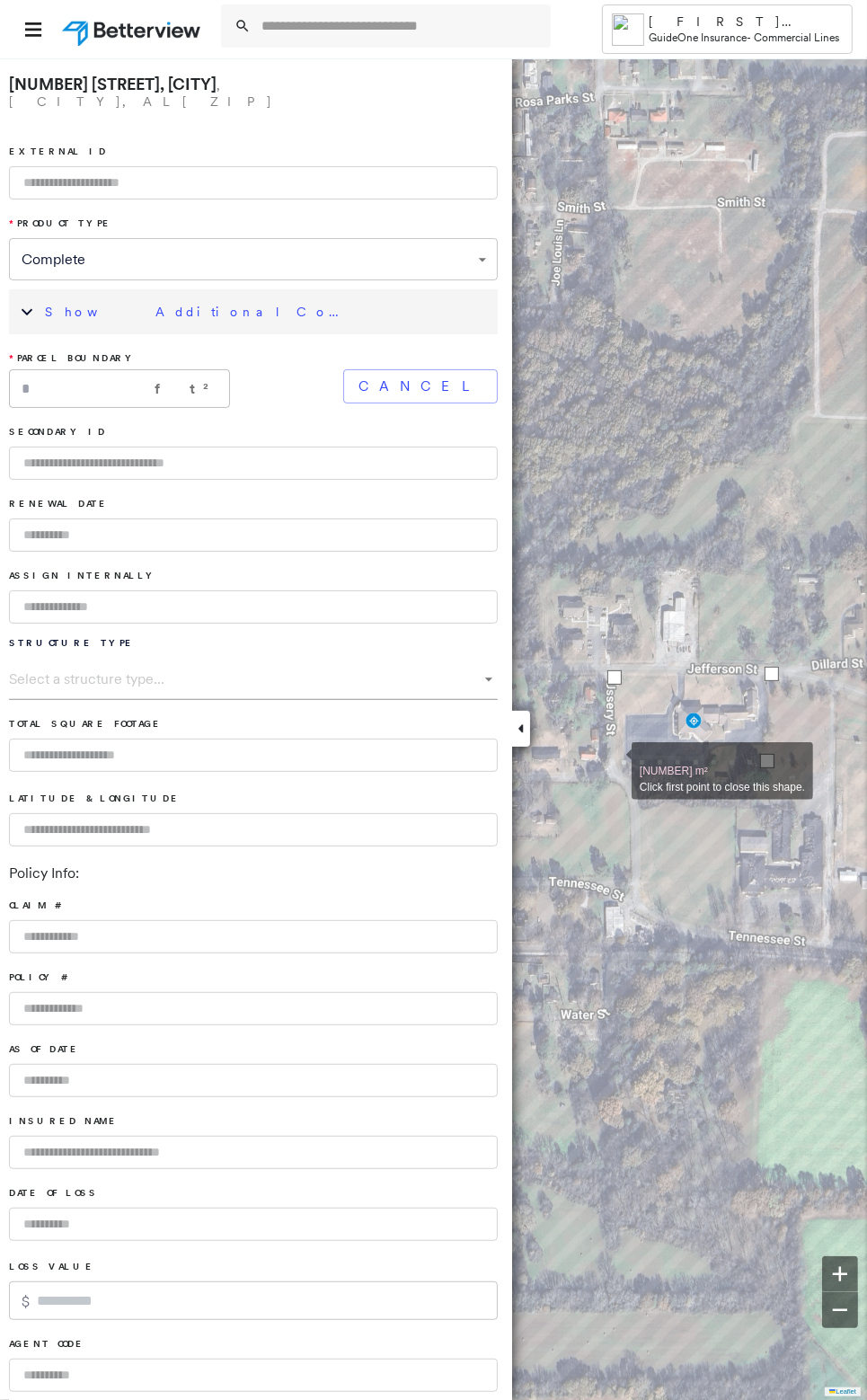 click at bounding box center (614, 761) 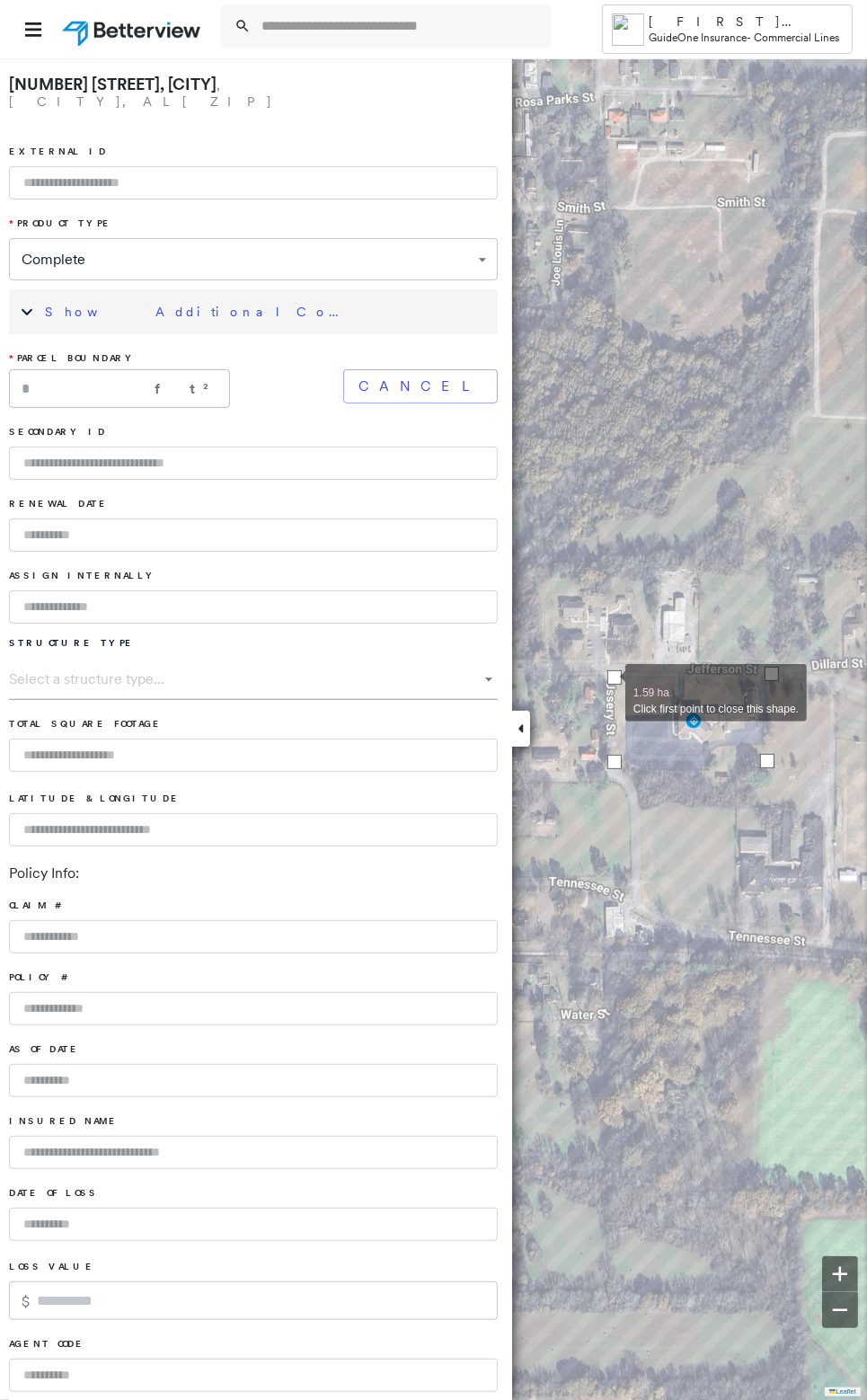 click at bounding box center [615, 678] 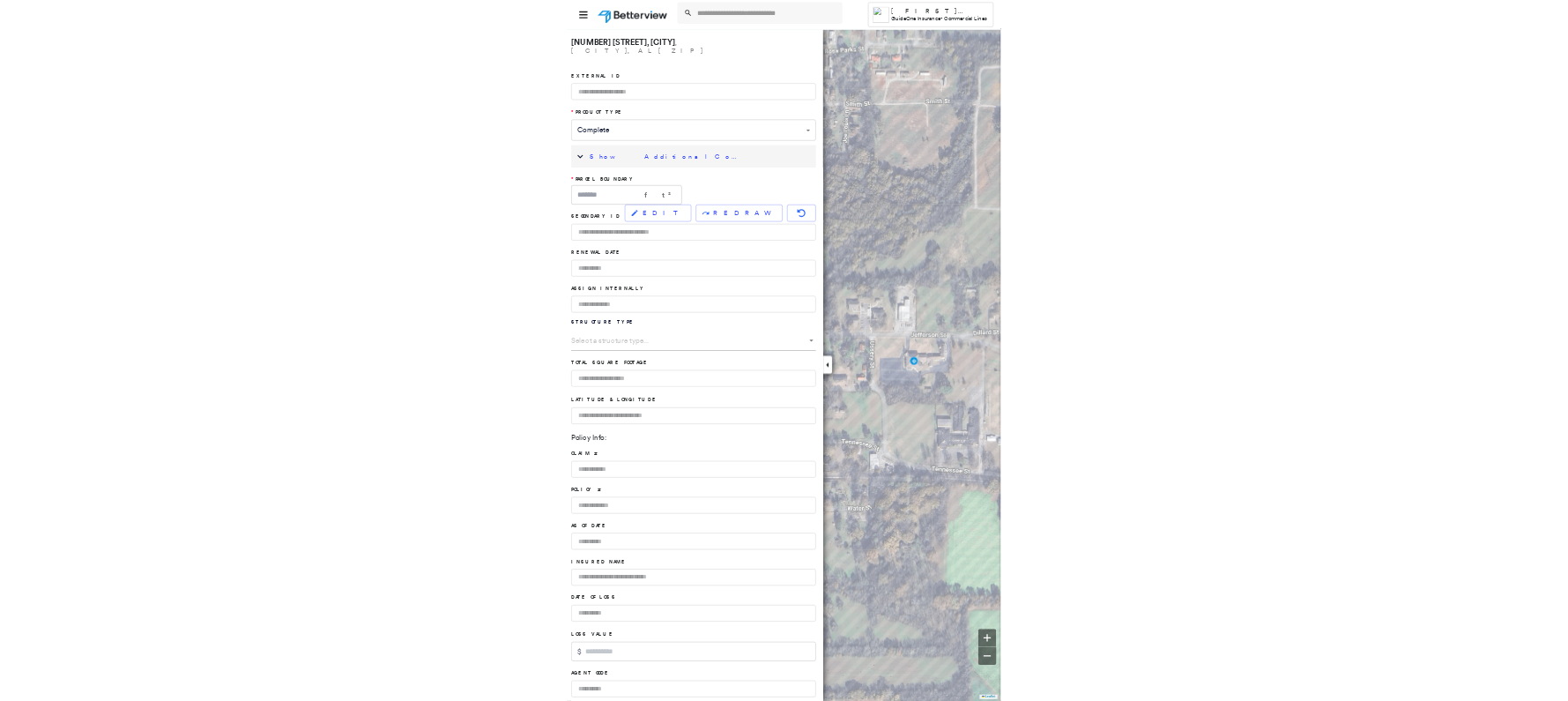 scroll, scrollTop: 418, scrollLeft: 0, axis: vertical 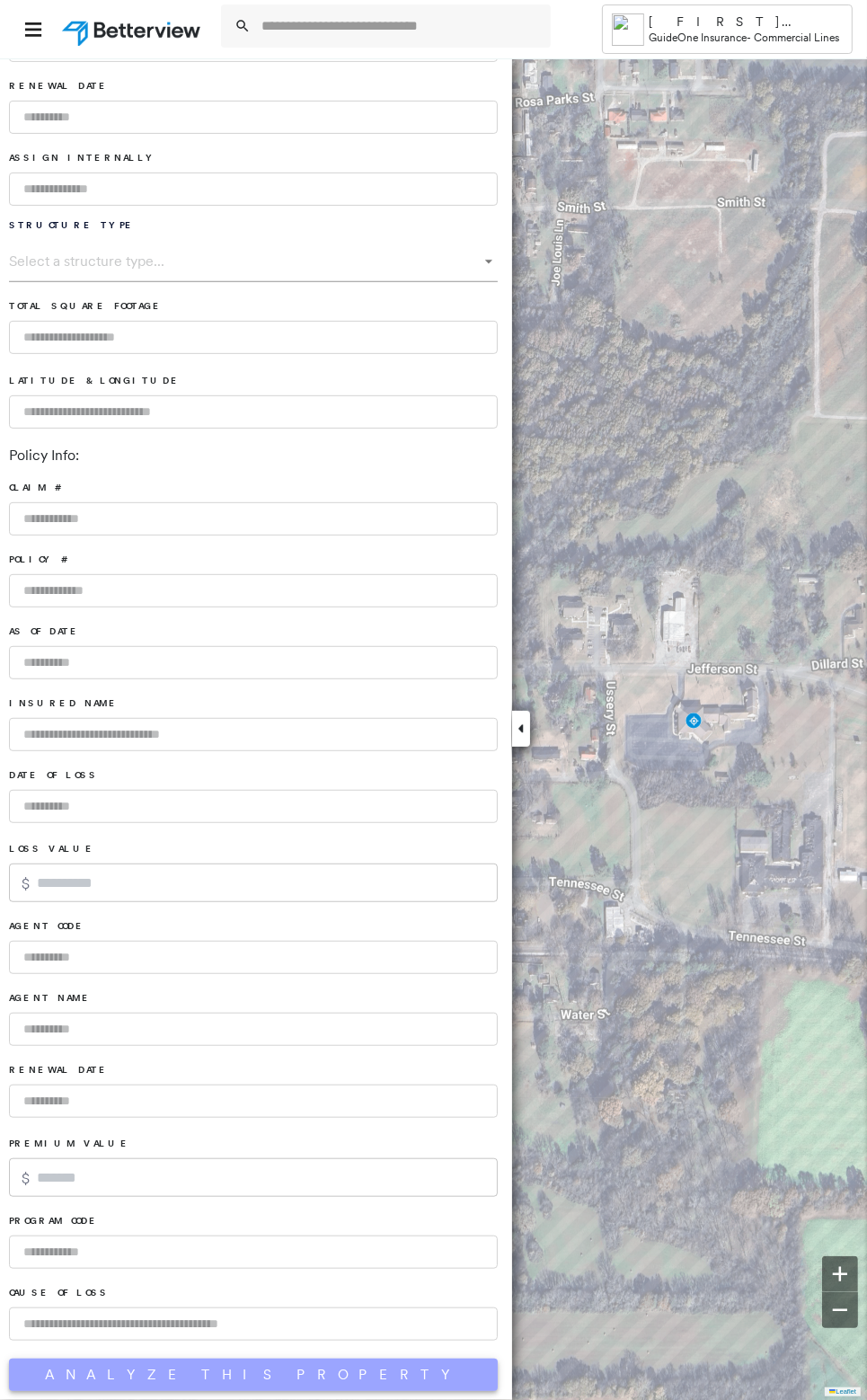 click on "Analyze This Property" at bounding box center [253, 1375] 